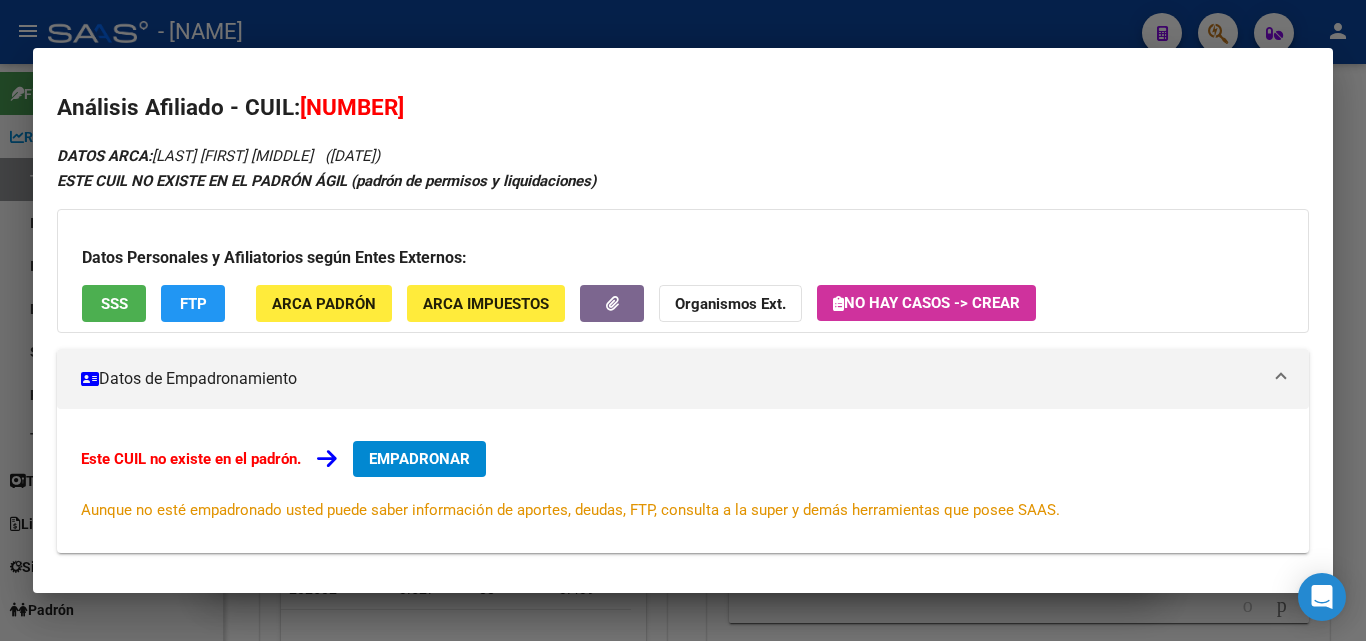scroll, scrollTop: 0, scrollLeft: 0, axis: both 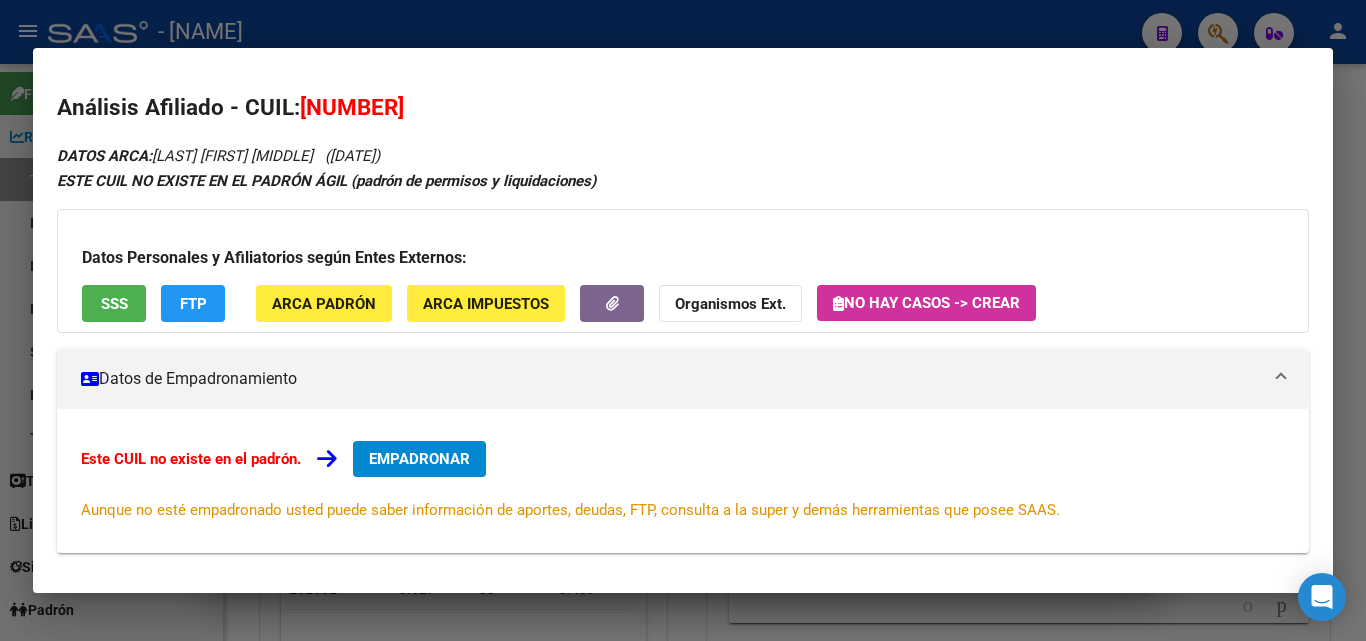 click at bounding box center [683, 320] 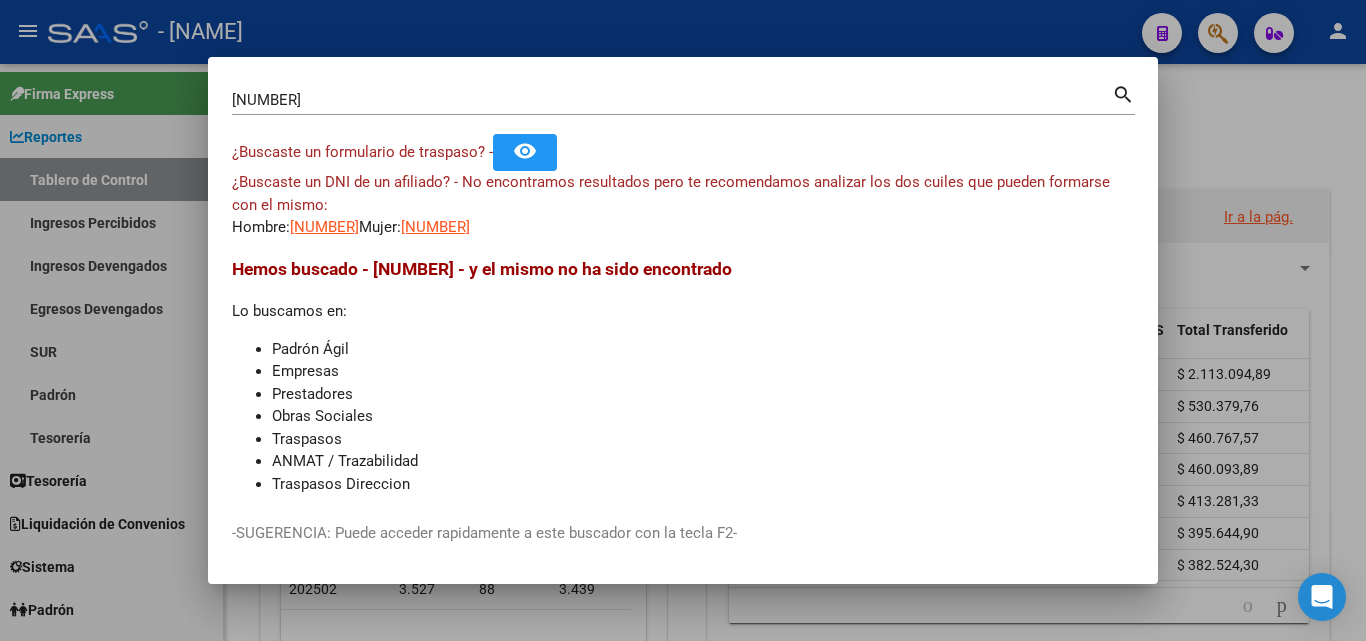 click at bounding box center (683, 320) 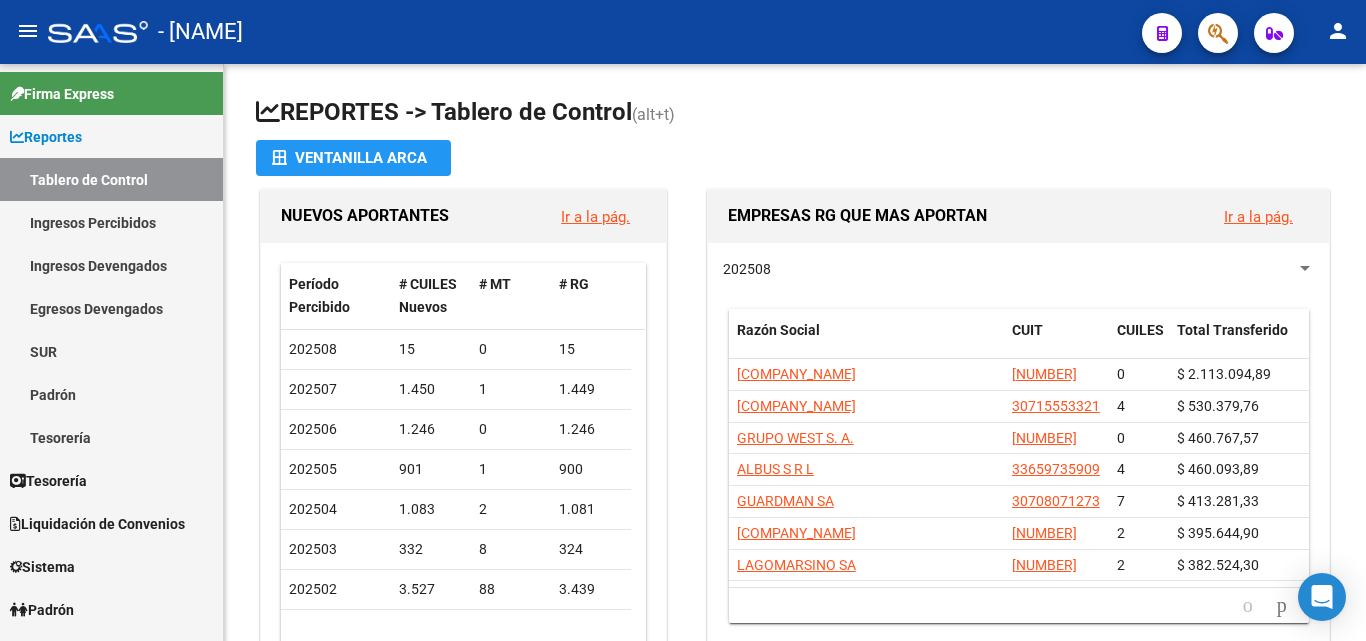 click 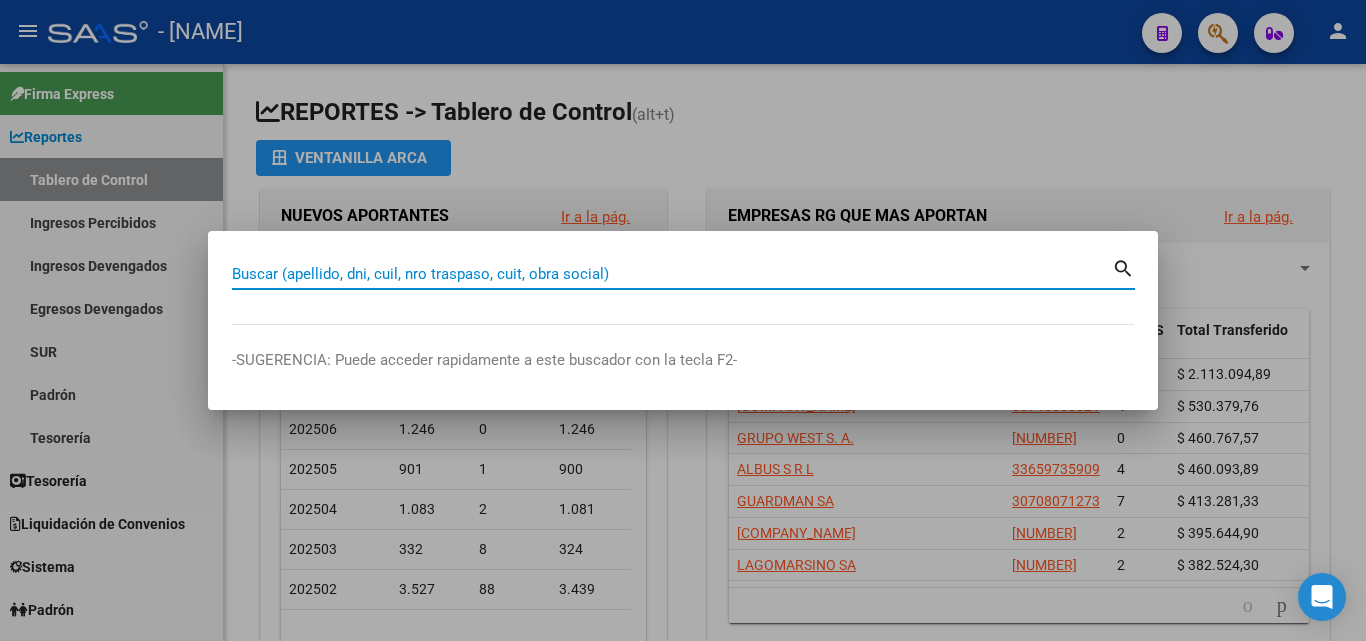 paste on "[NUMBER]" 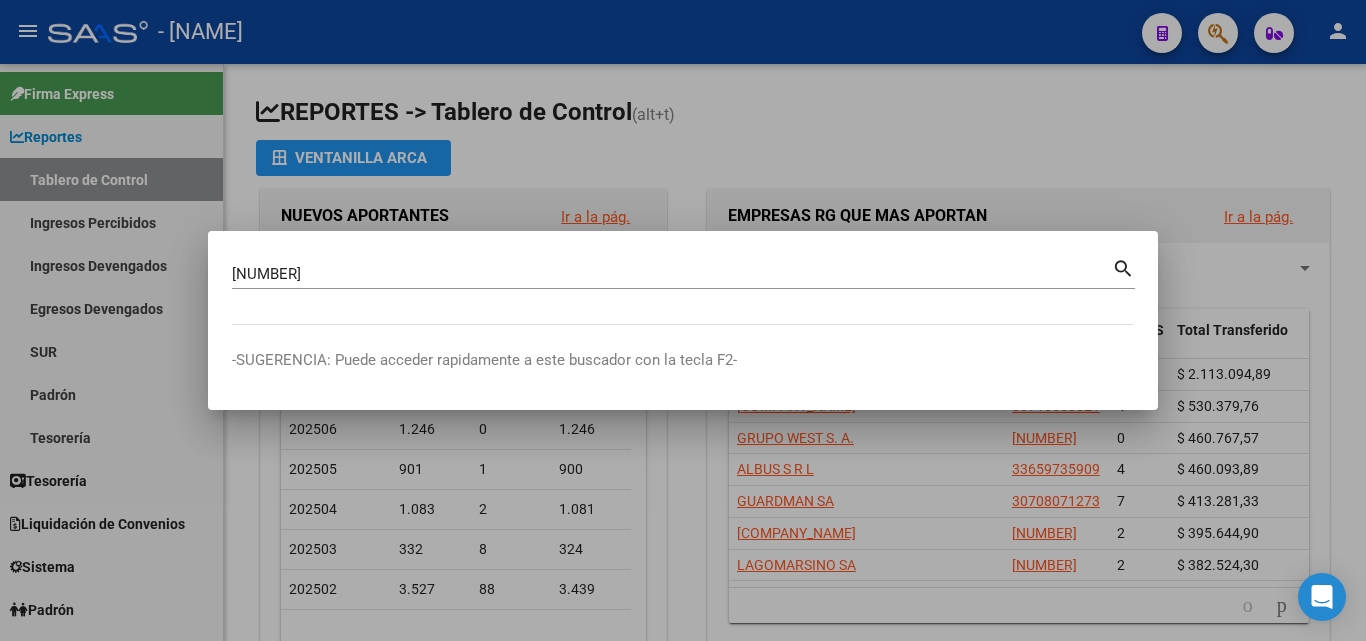 drag, startPoint x: 363, startPoint y: 286, endPoint x: 90, endPoint y: 239, distance: 277.01624 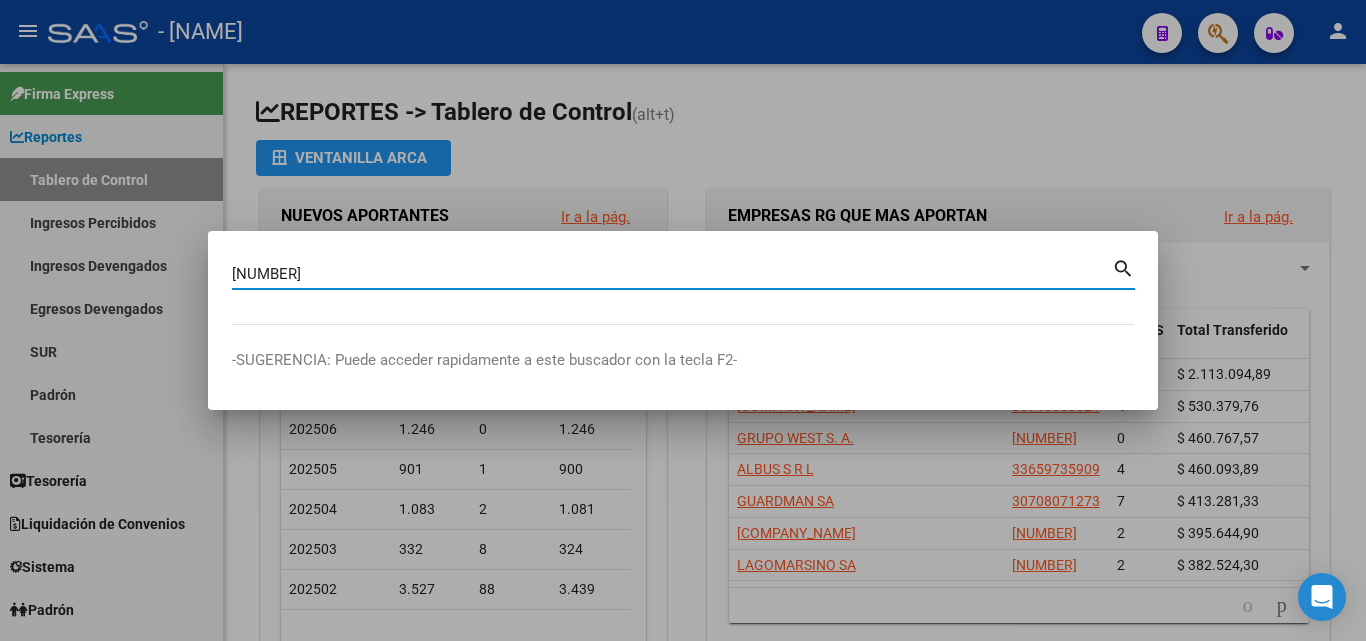 click on "[NUMBER]" at bounding box center (672, 274) 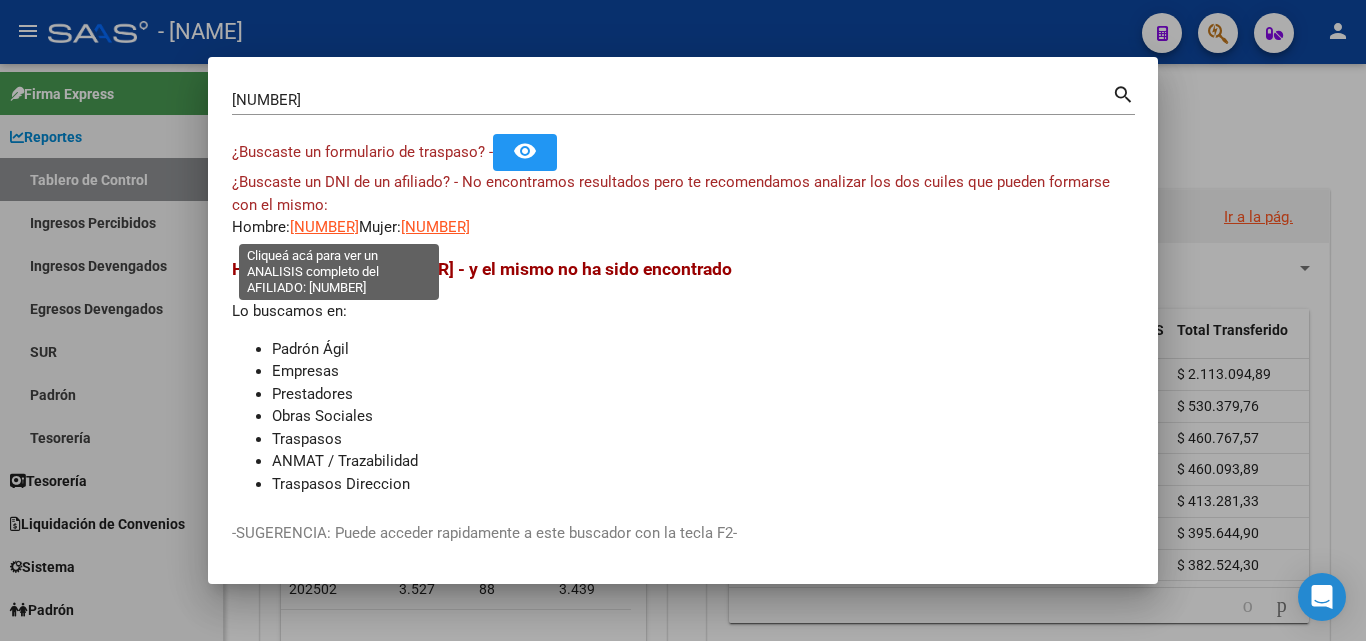 click on "[NUMBER]" at bounding box center [324, 227] 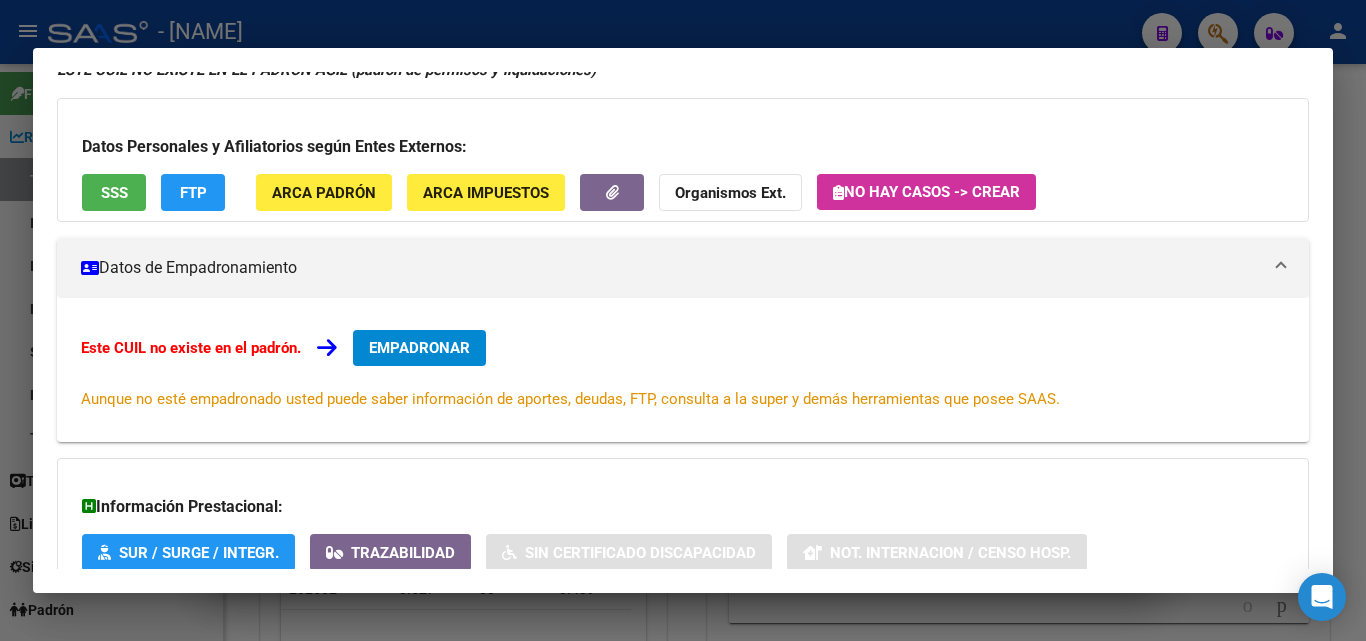 scroll, scrollTop: 0, scrollLeft: 0, axis: both 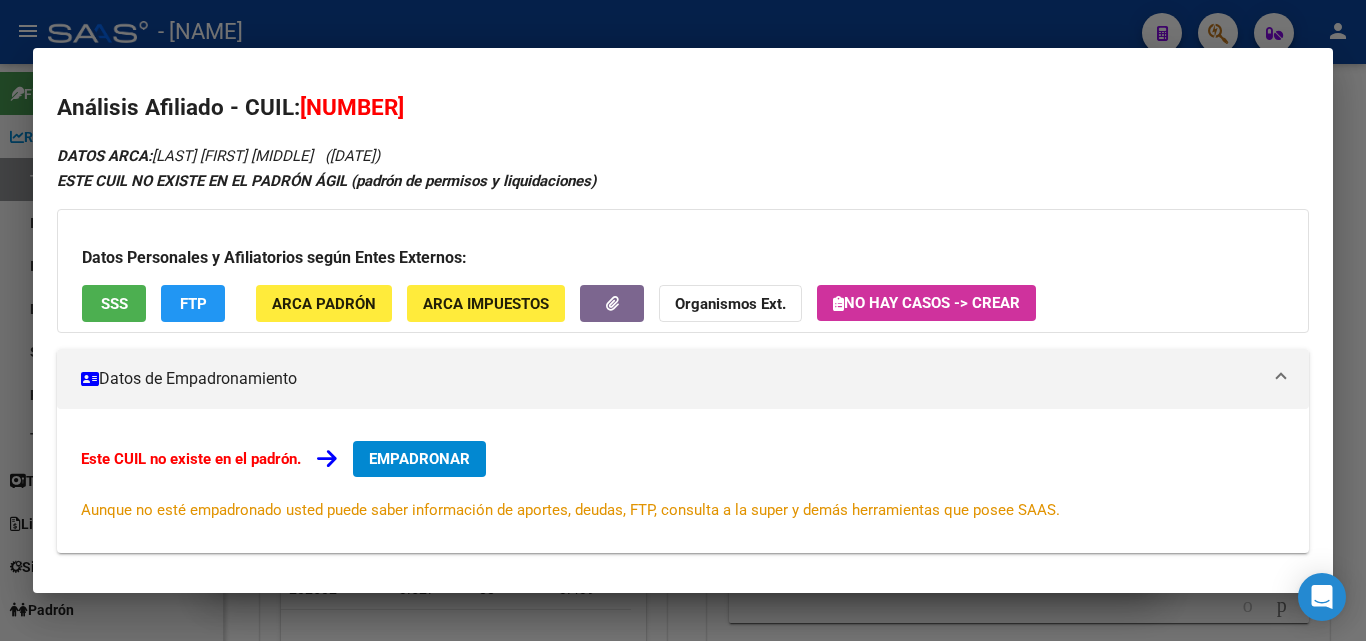 click on "SSS" at bounding box center [114, 303] 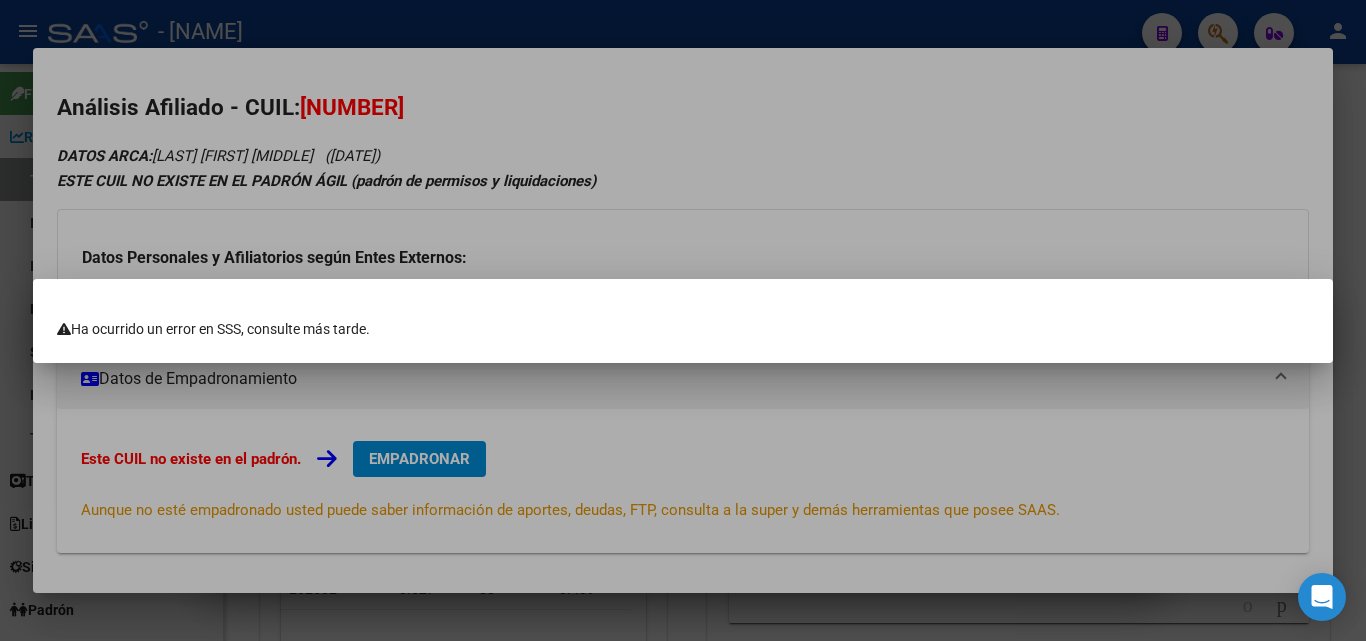 click at bounding box center (683, 320) 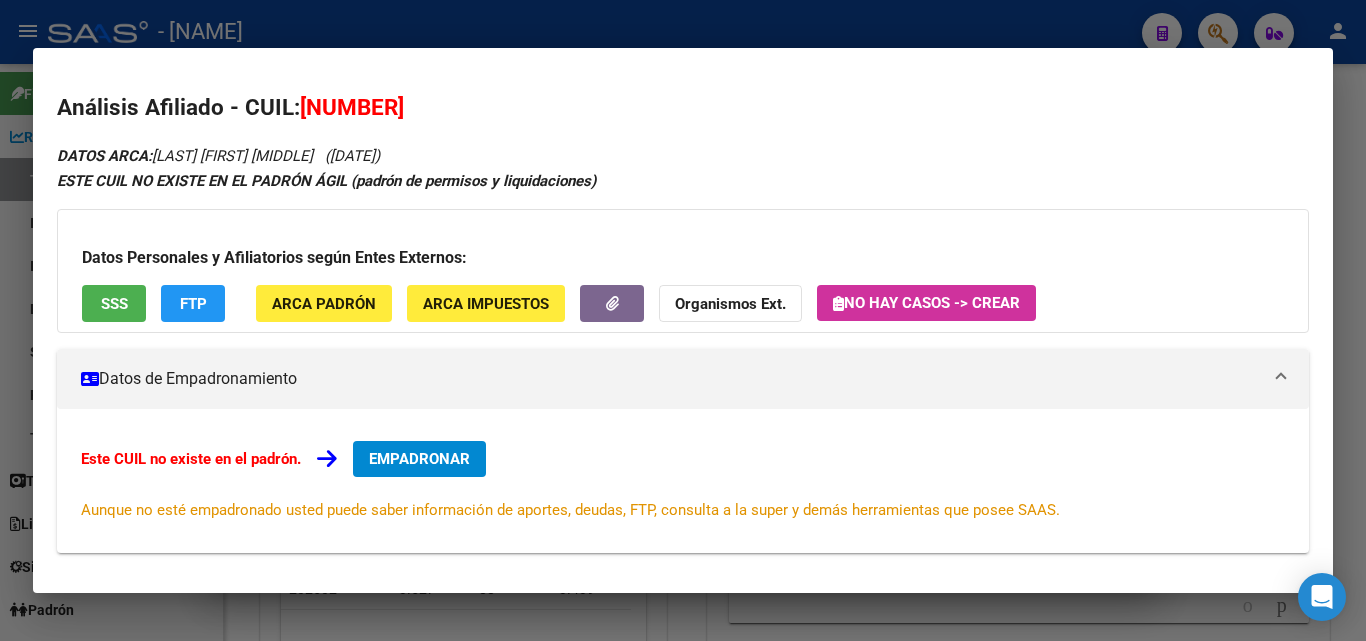 click at bounding box center (683, 320) 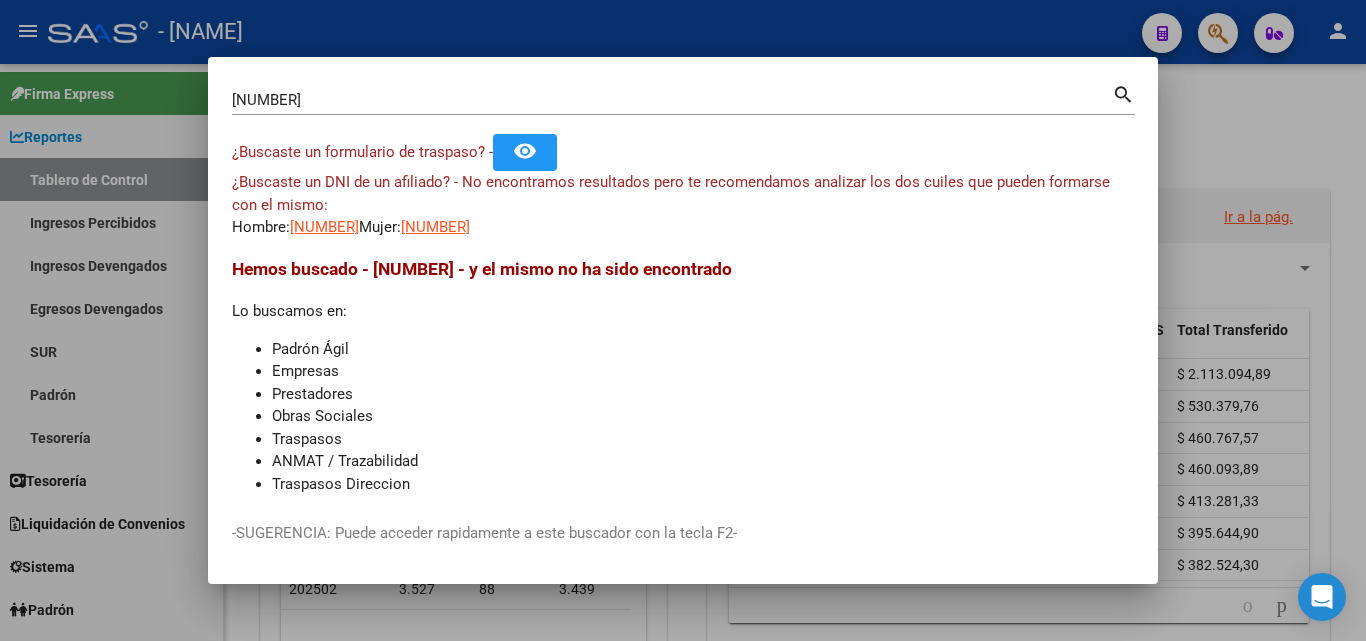 click at bounding box center (683, 320) 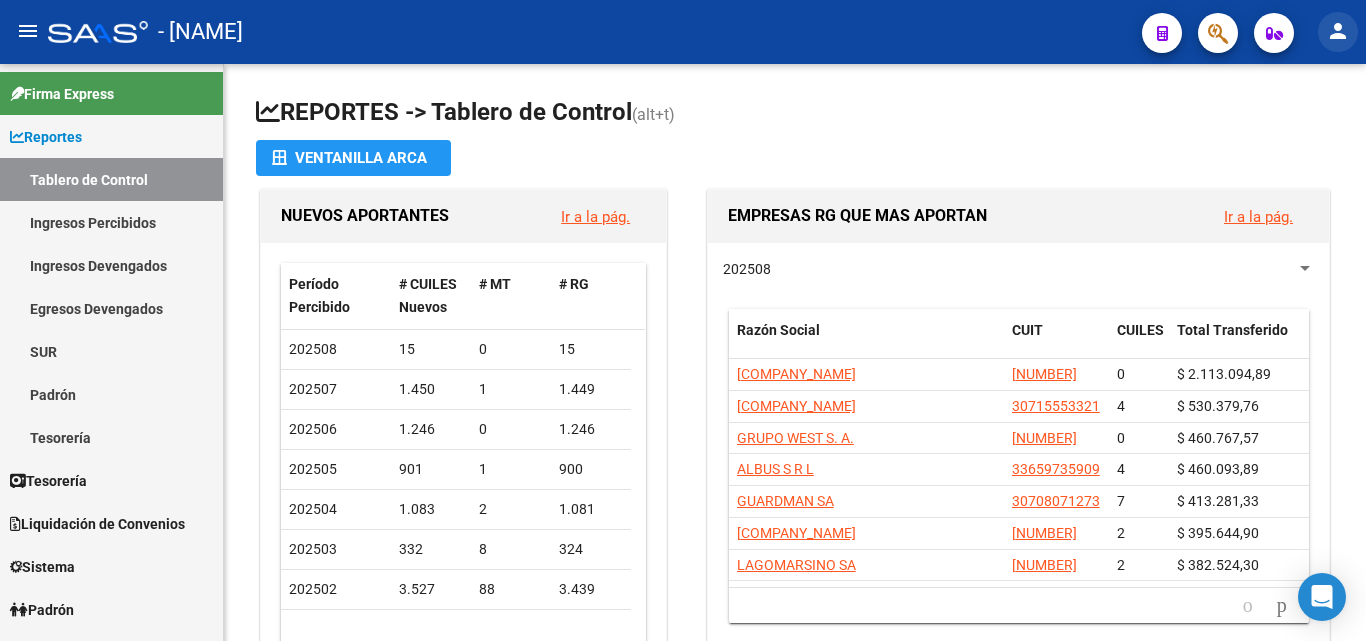 click on "person" 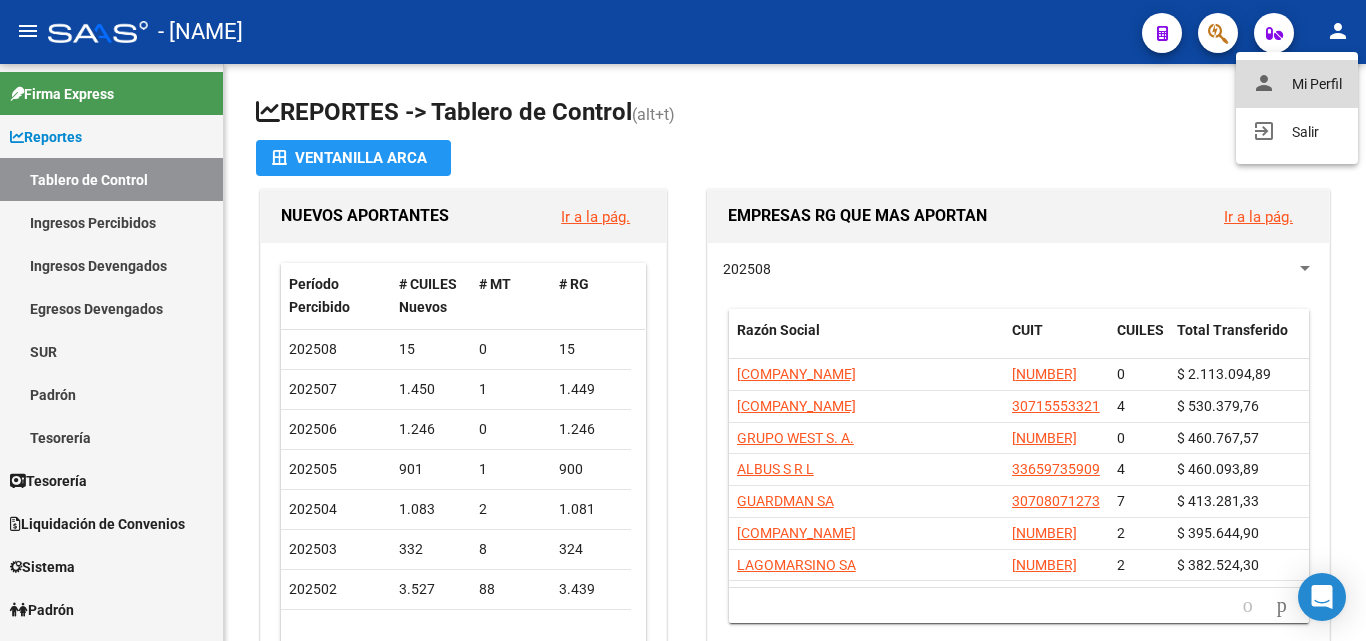 click on "person  Mi Perfil" at bounding box center [1297, 84] 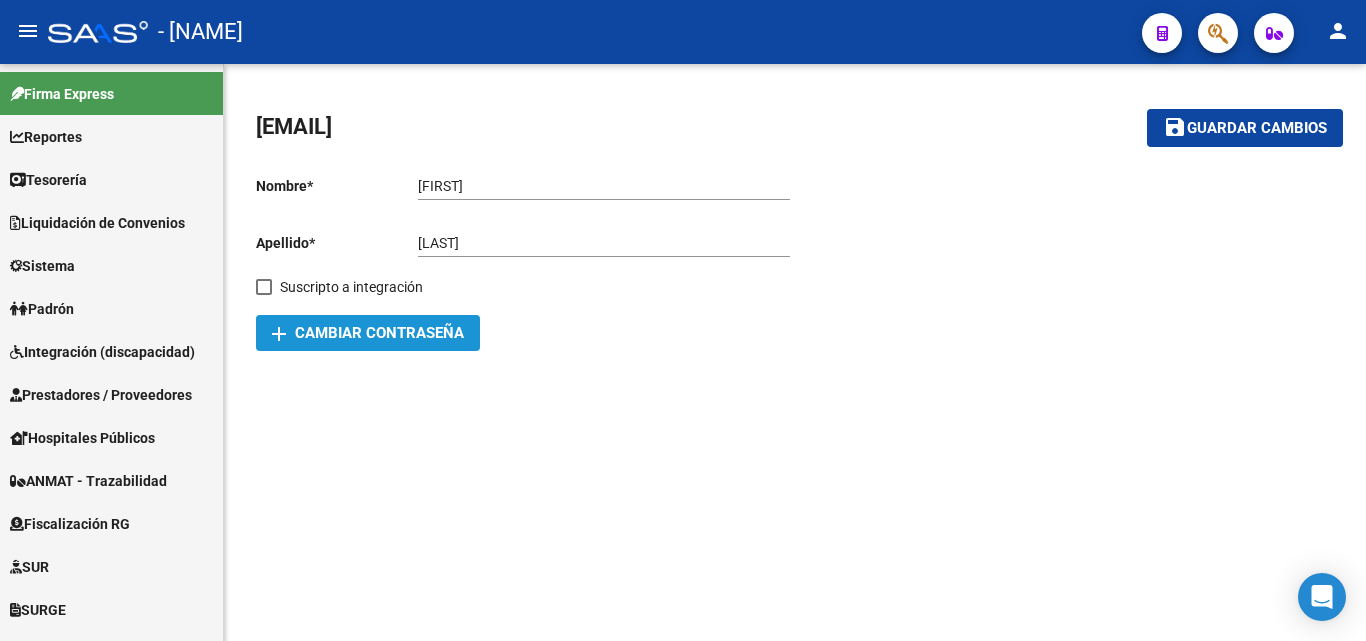 click on "add  Cambiar Contraseña" 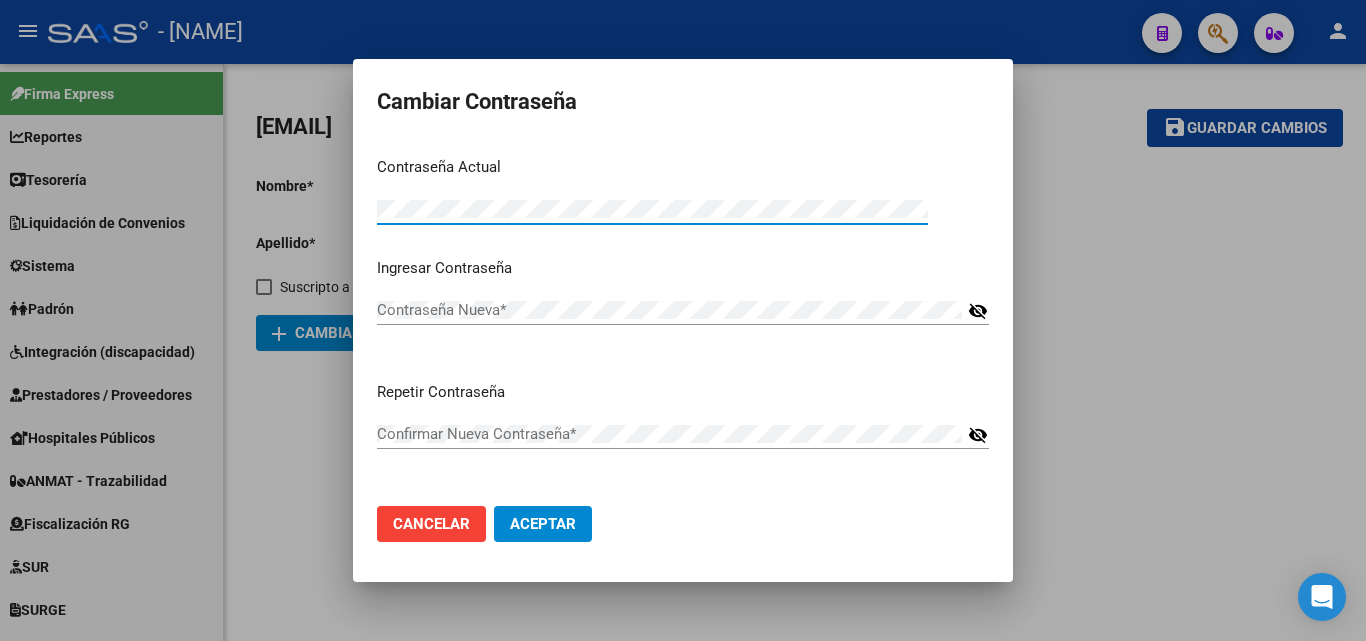 click on "Cambiar Contraseña Contraseña Actual  Contraseña Actual  * Ingresar Contraseña  Contraseña Nueva  * visibility_off Repetir Contraseña  Confirmar Nueva Contraseña  * visibility_off Cancelar Aceptar" at bounding box center [683, 320] 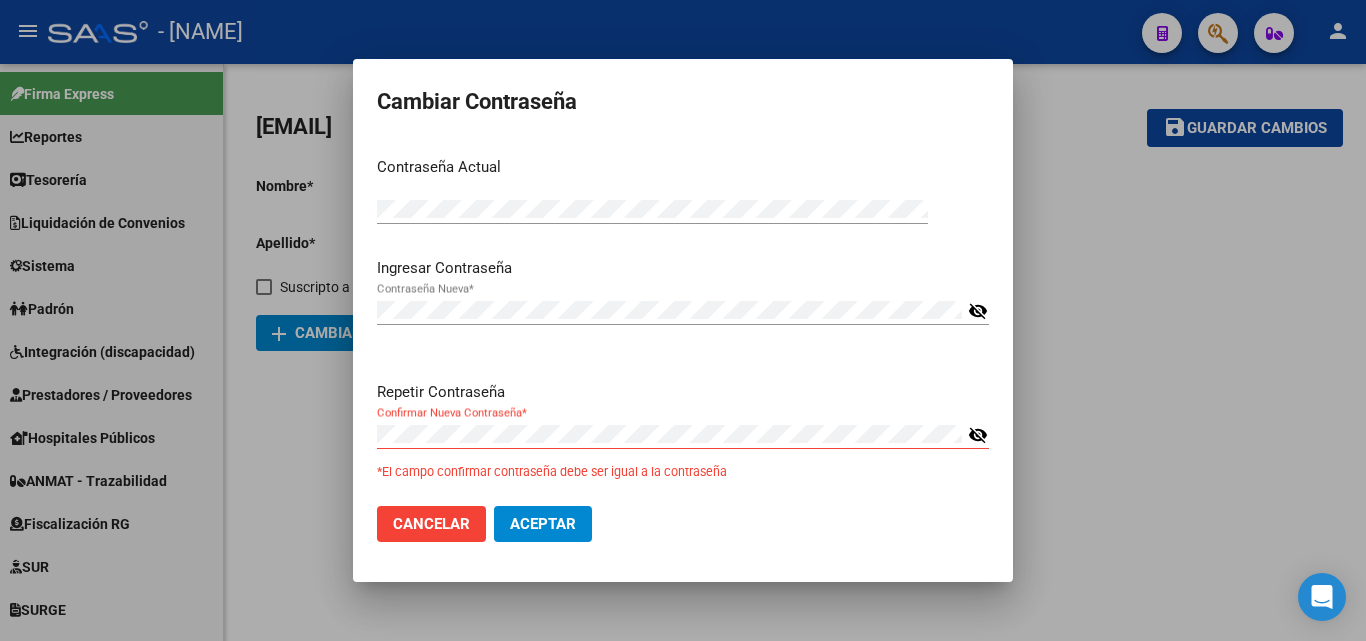 click on "visibility_off" at bounding box center [978, 311] 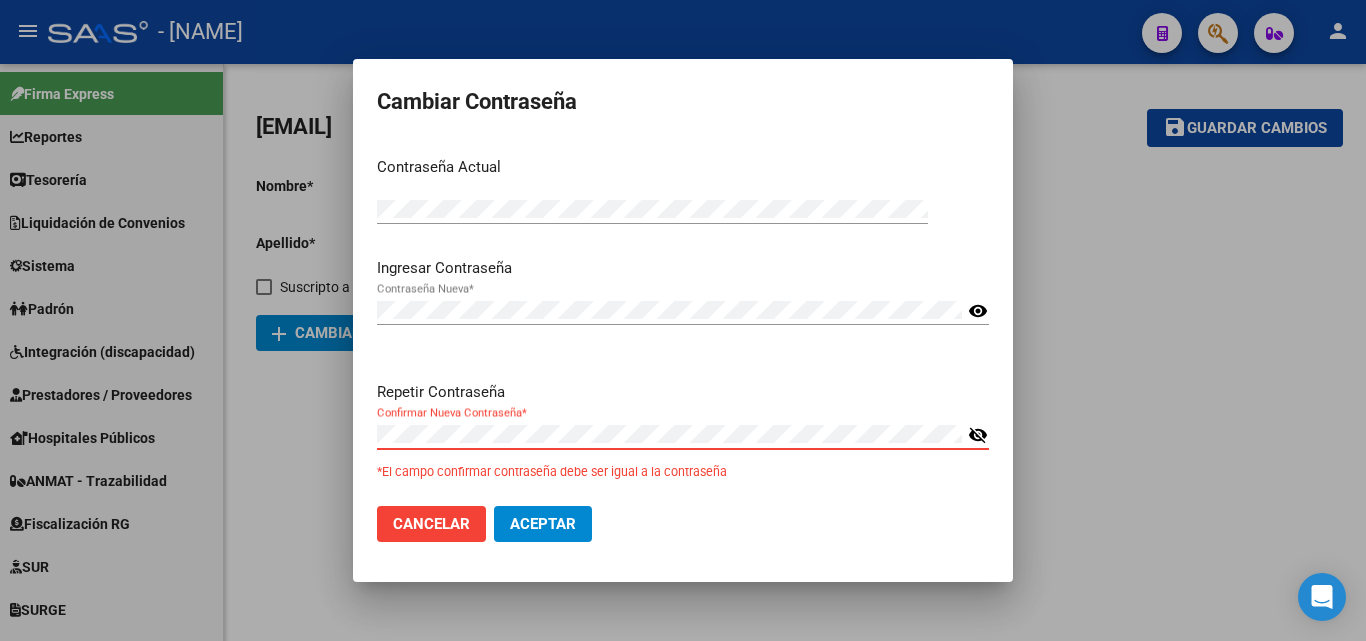 click on "Cambiar Contraseña Contraseña Actual  Contraseña Actual  * Ingresar Contraseña  Contraseña Nueva  * visibility Repetir Contraseña  Confirmar Nueva Contraseña  * visibility_off  *El campo confirmar contraseña debe ser igual a la contraseña  Cancelar Aceptar" at bounding box center (683, 320) 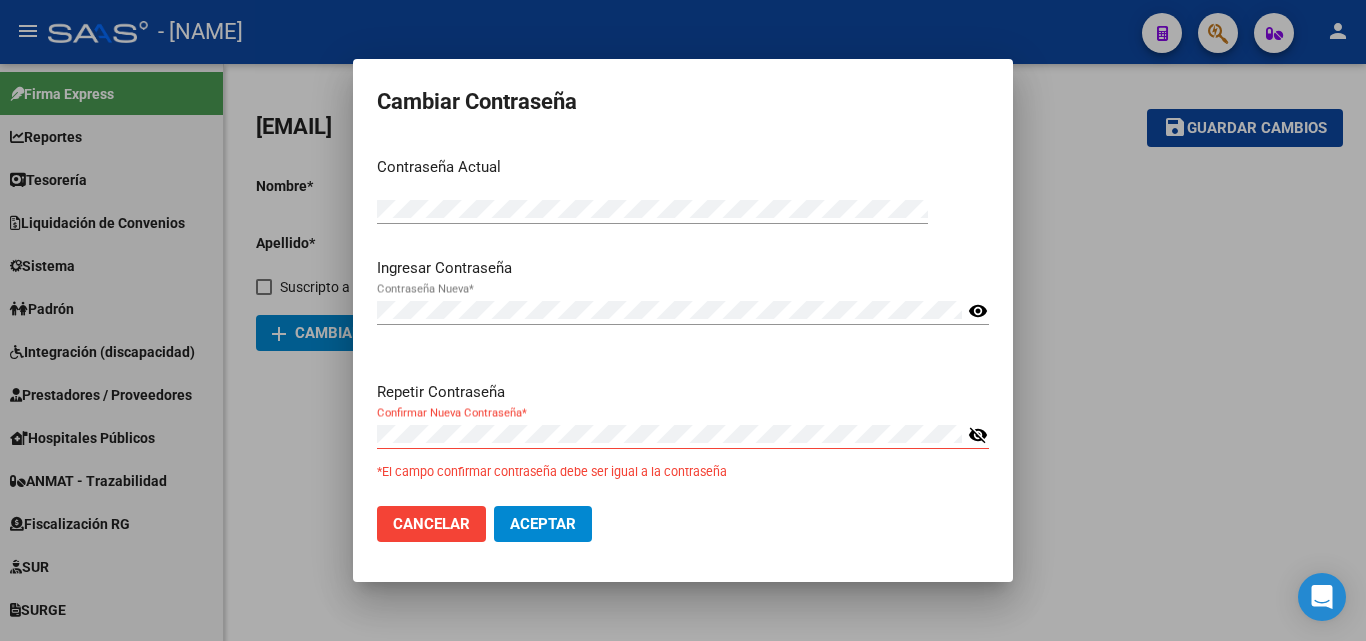 click on "visibility_off" at bounding box center (978, 435) 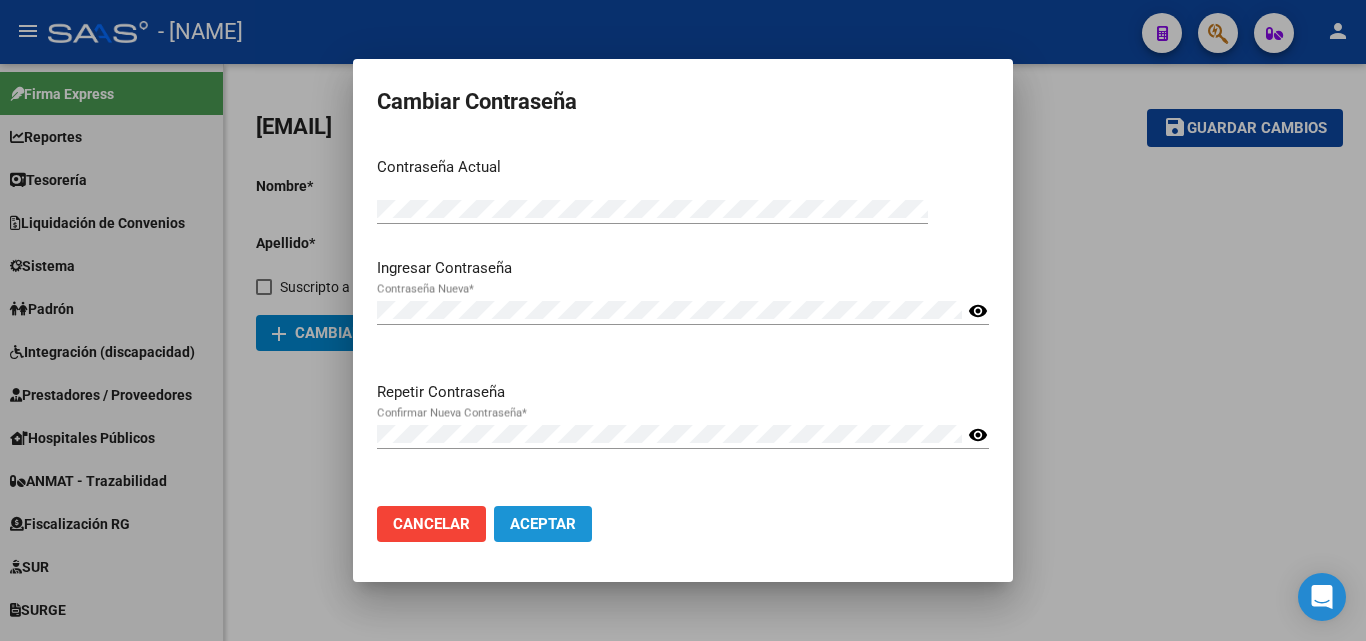 click on "Aceptar" 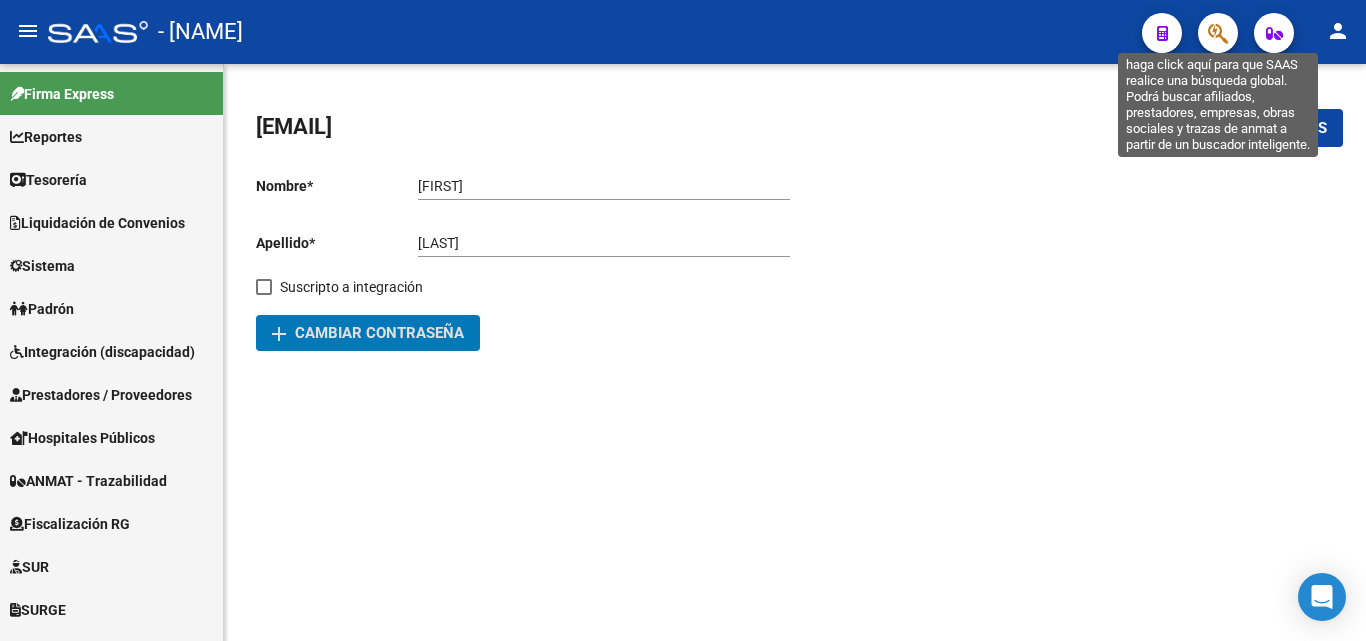 click 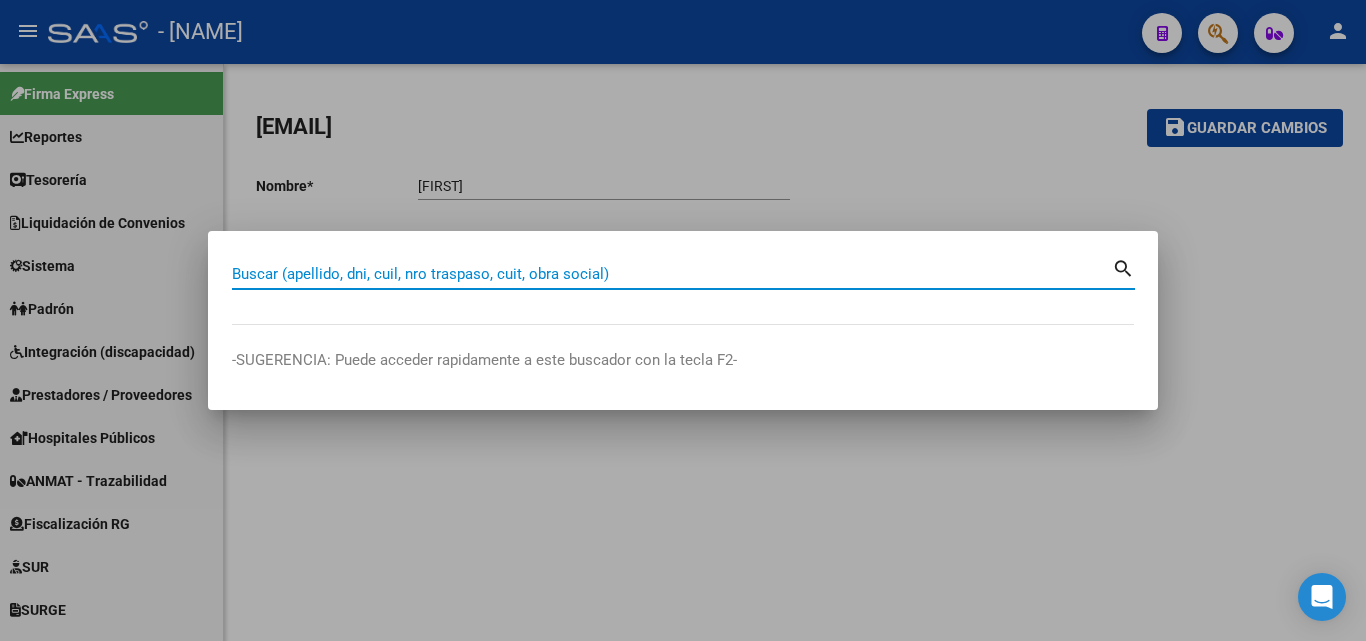 paste on "[NUMBER]" 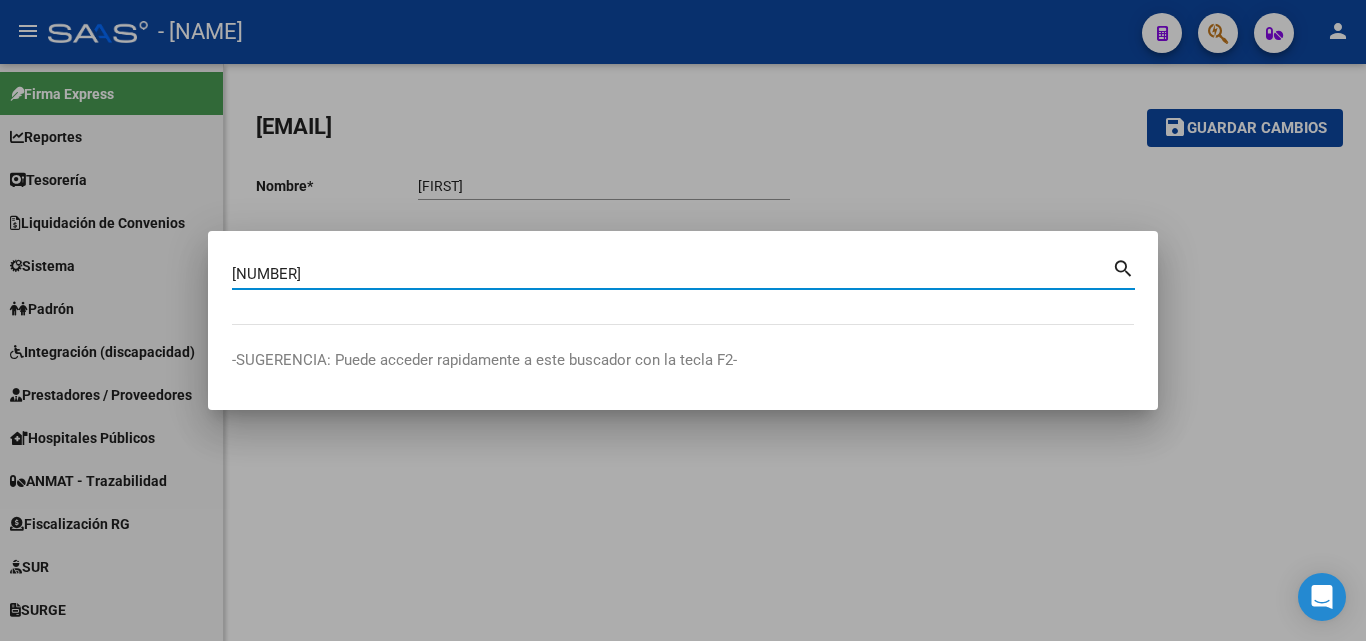 click on "search" at bounding box center [1123, 267] 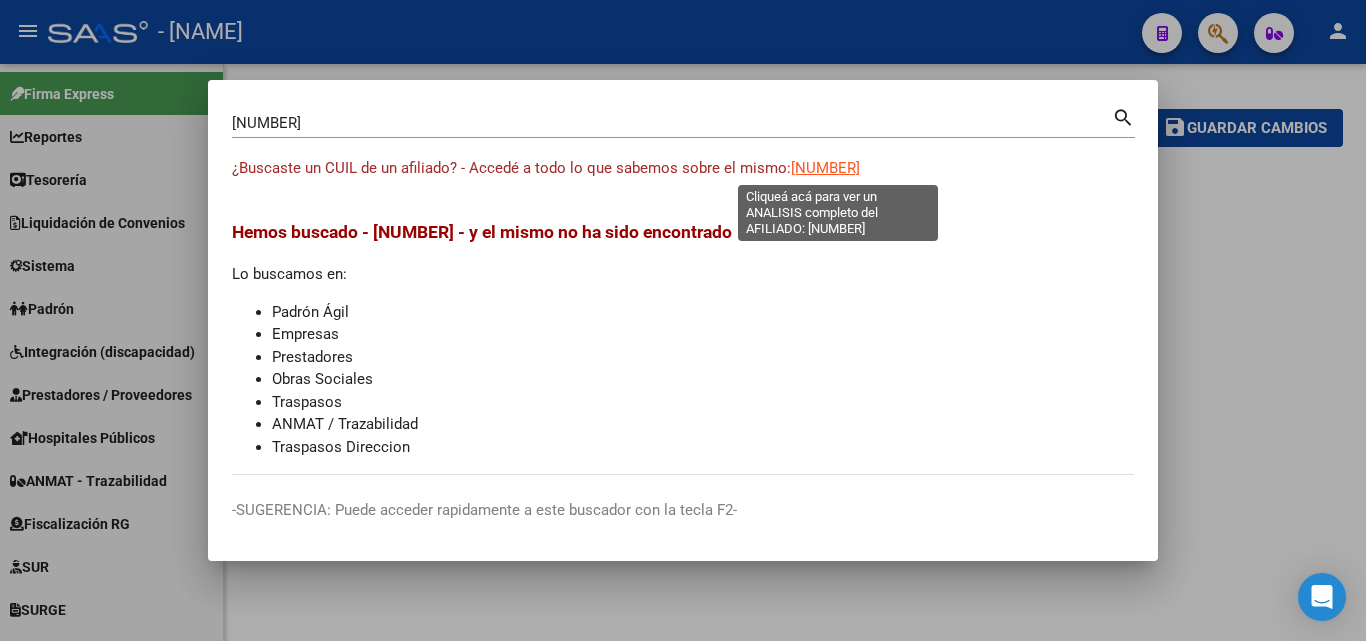 click on "[NUMBER]" at bounding box center [825, 168] 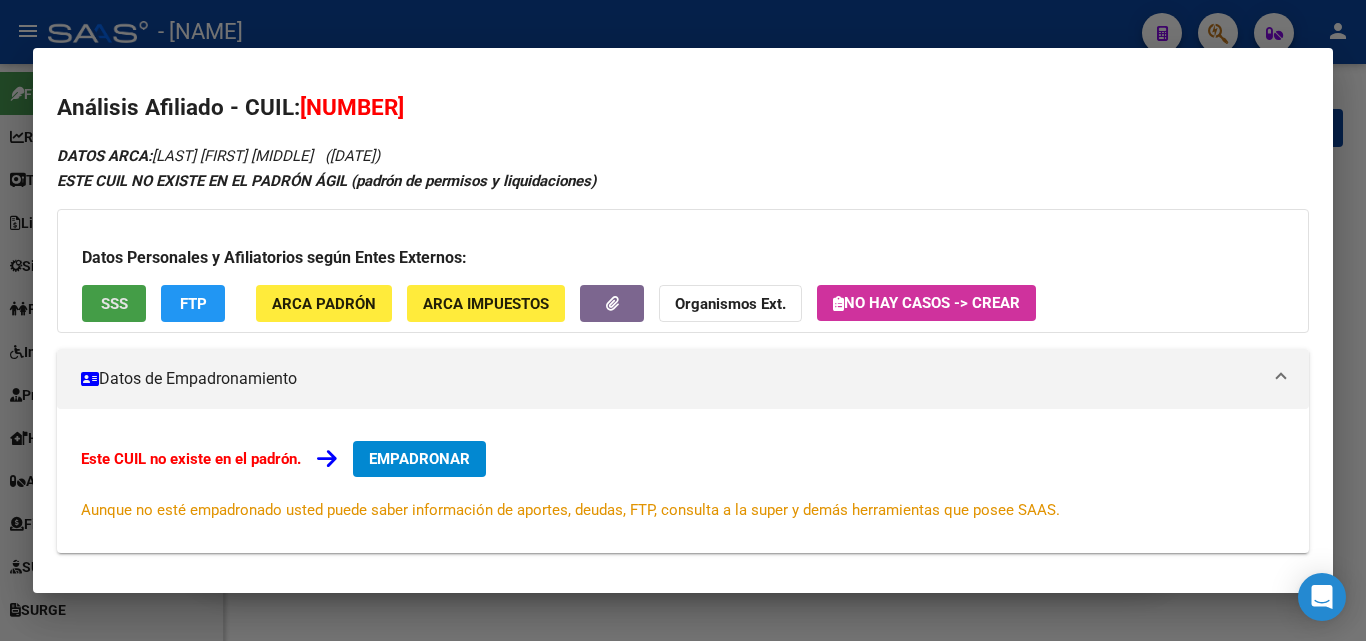 click on "SSS" at bounding box center [114, 303] 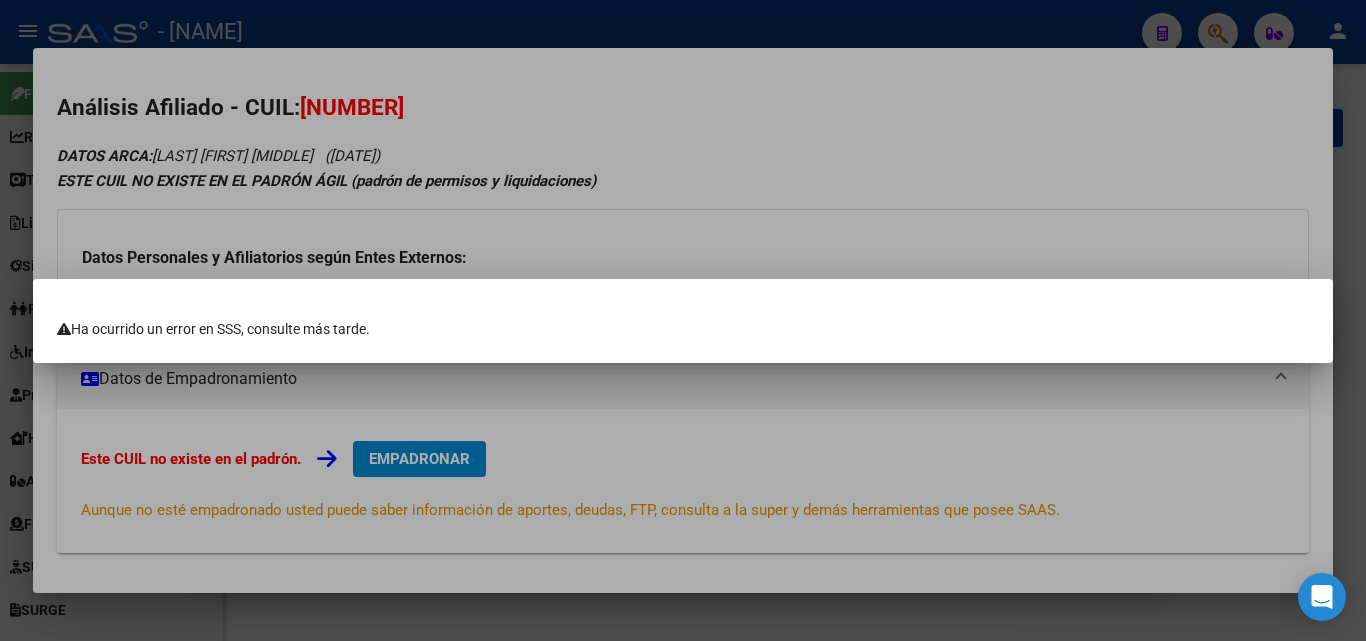 click at bounding box center [683, 320] 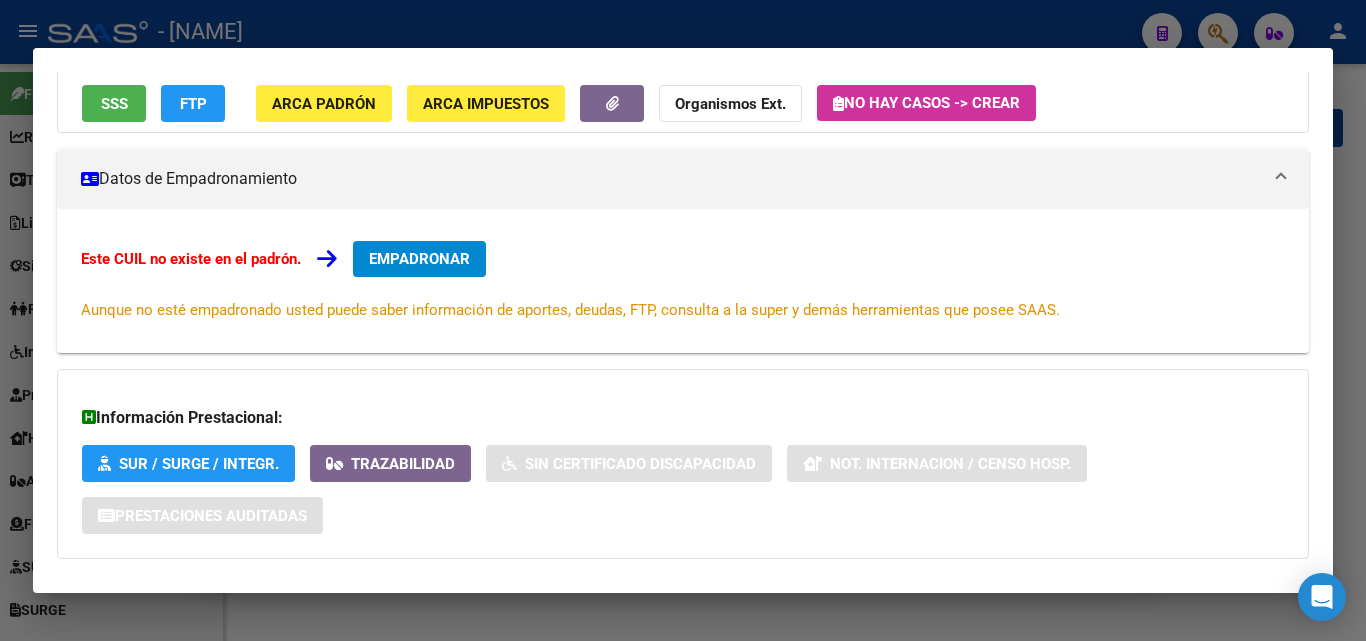 scroll, scrollTop: 0, scrollLeft: 0, axis: both 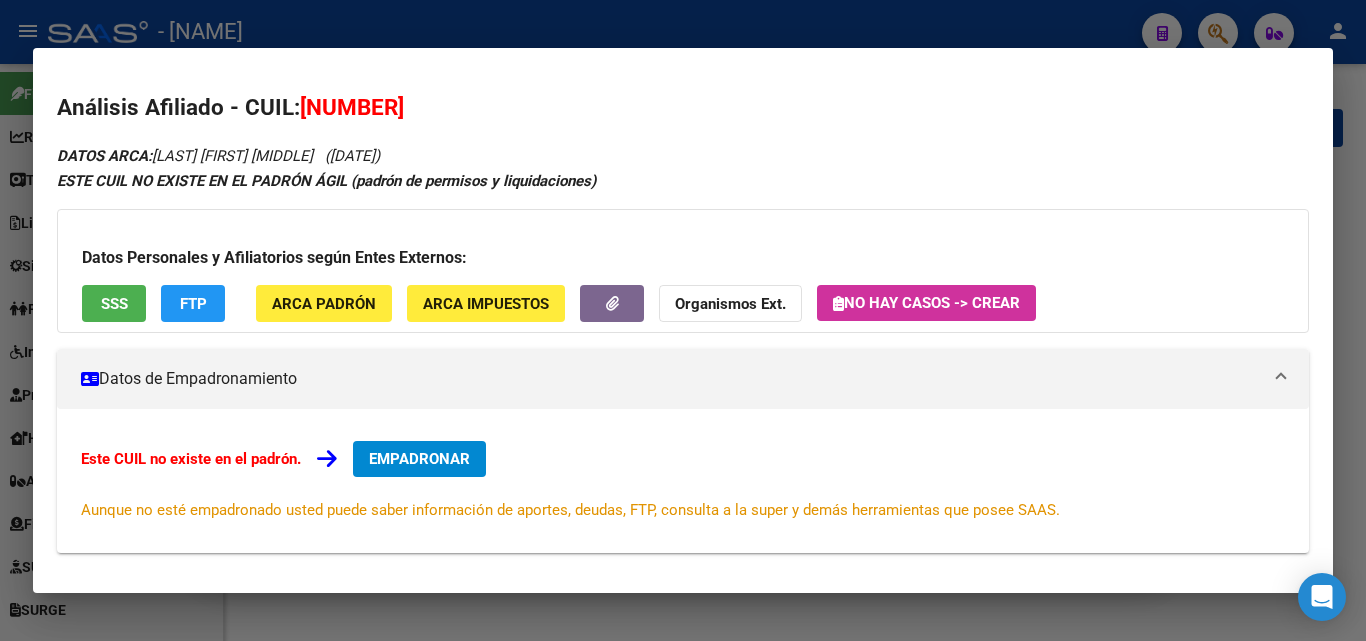 click at bounding box center (683, 320) 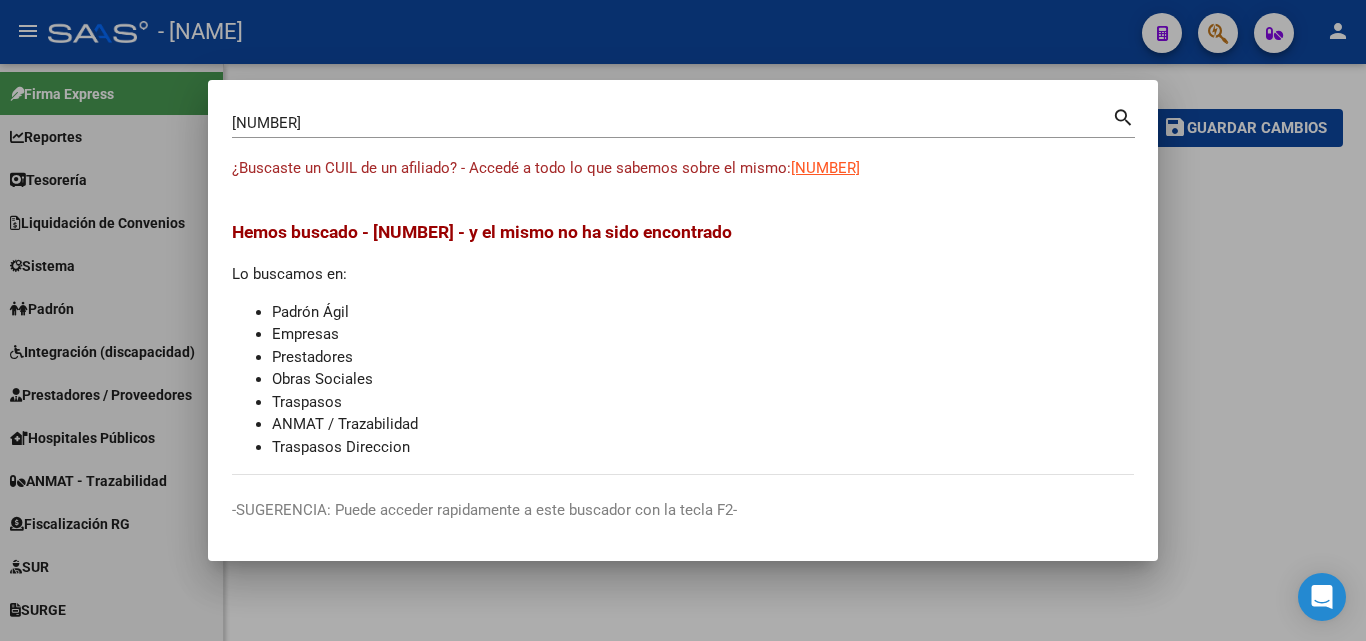 drag, startPoint x: 678, startPoint y: 113, endPoint x: 79, endPoint y: 65, distance: 600.9201 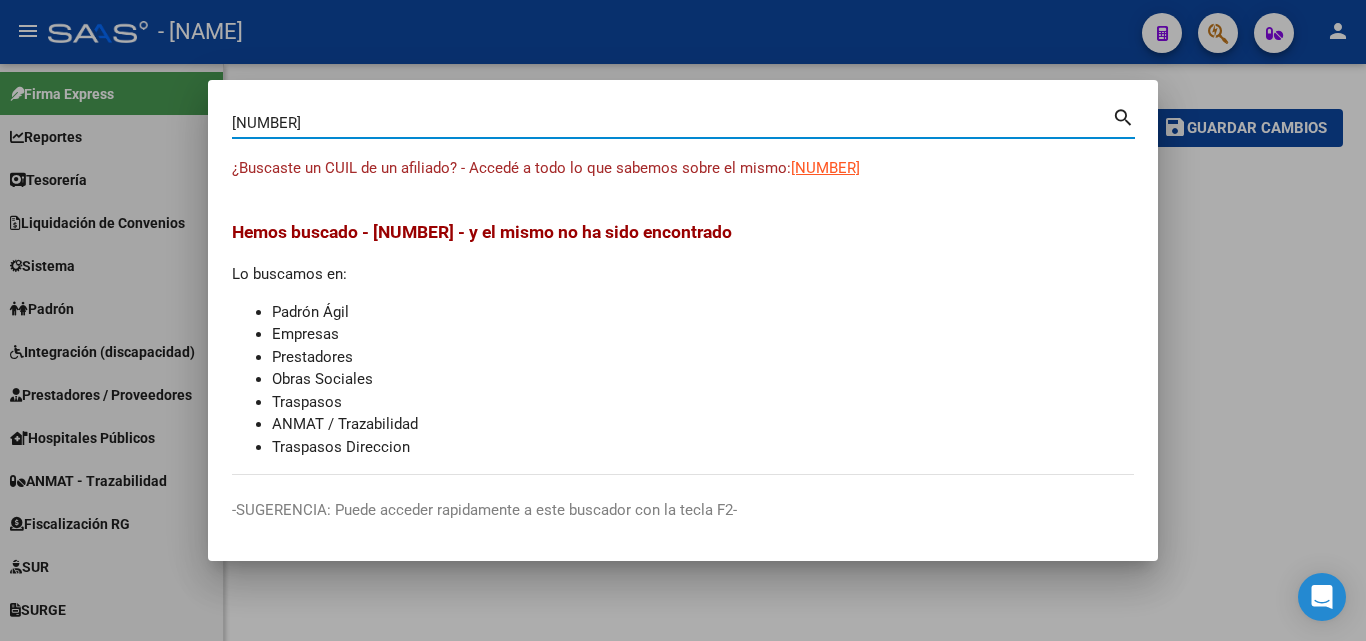paste on "366497" 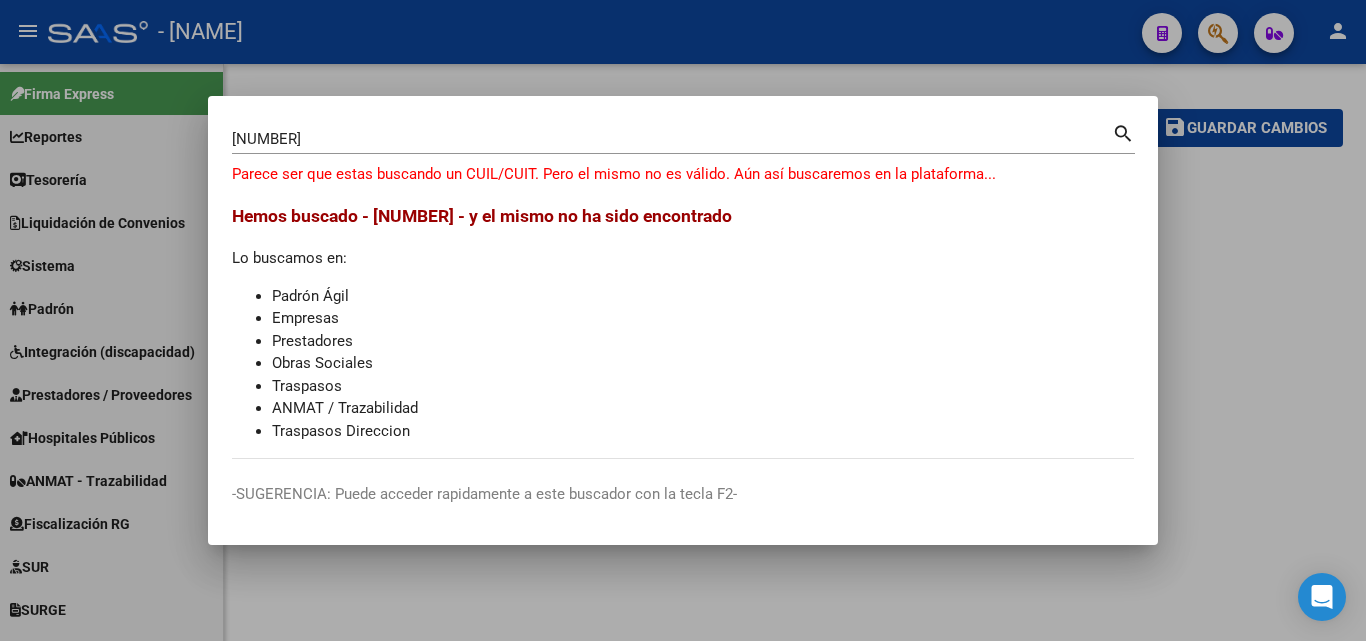 click on "[NUMBER] Buscar (apellido, dni, cuil, nro traspaso, cuit, obra social) search Parece ser que estas buscando un CUIL/CUIT. Pero el mismo no es válido. Aún así buscaremos en la plataforma... Hemos buscado - [NUMBER] - y el mismo no ha sido encontrado Lo buscamos en: Padrón Ágil Empresas Prestadores Obras Sociales Traspasos ANMAT / Trazabilidad Traspasos Direccion -SUGERENCIA: Puede acceder rapidamente a este buscador con la tecla F2-" at bounding box center [683, 320] 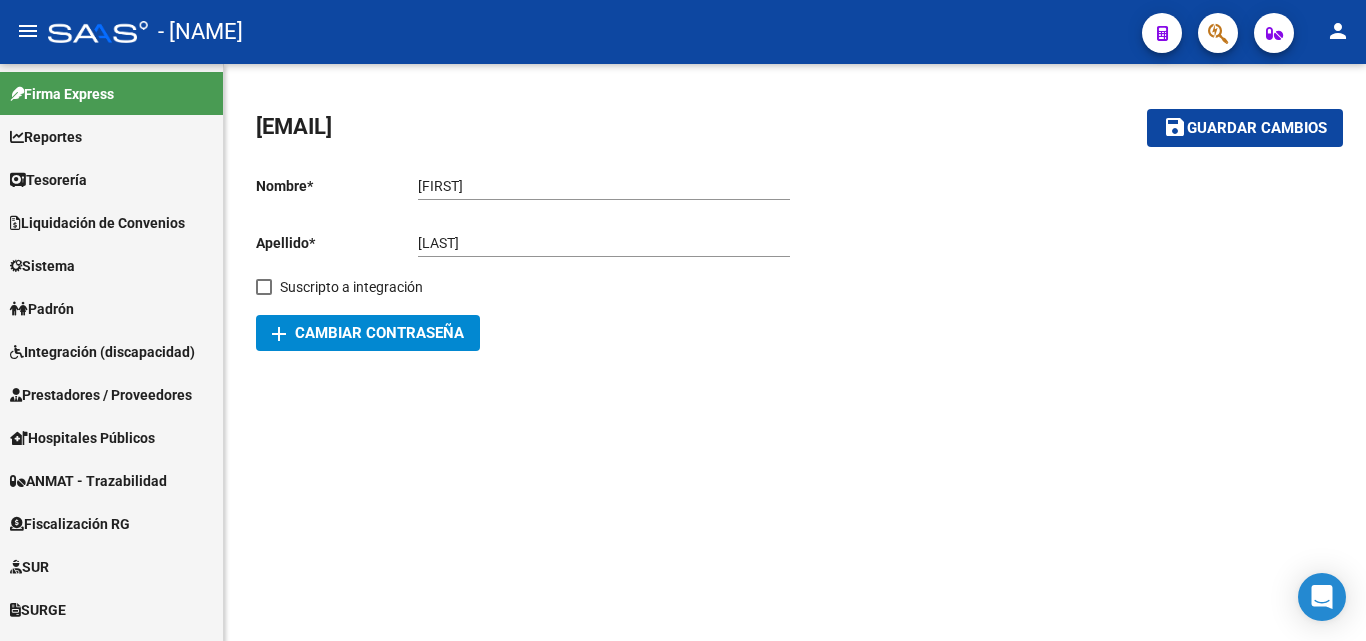 click 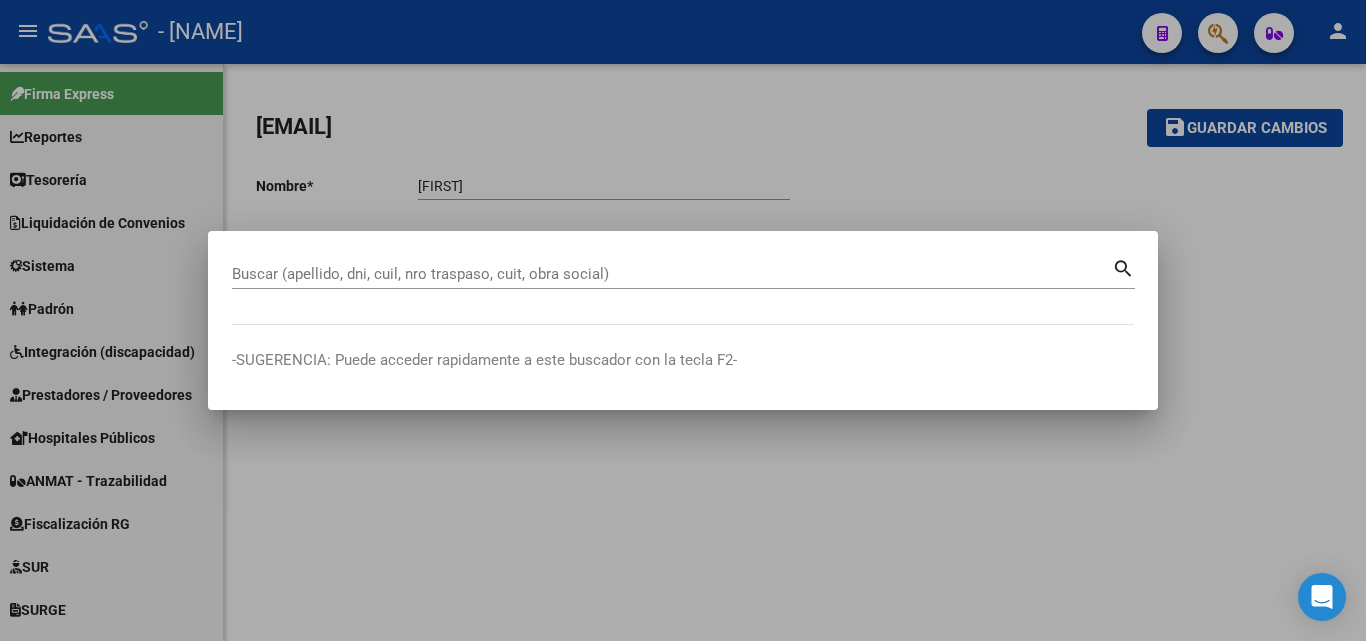 drag, startPoint x: 485, startPoint y: 255, endPoint x: 482, endPoint y: 272, distance: 17.262676 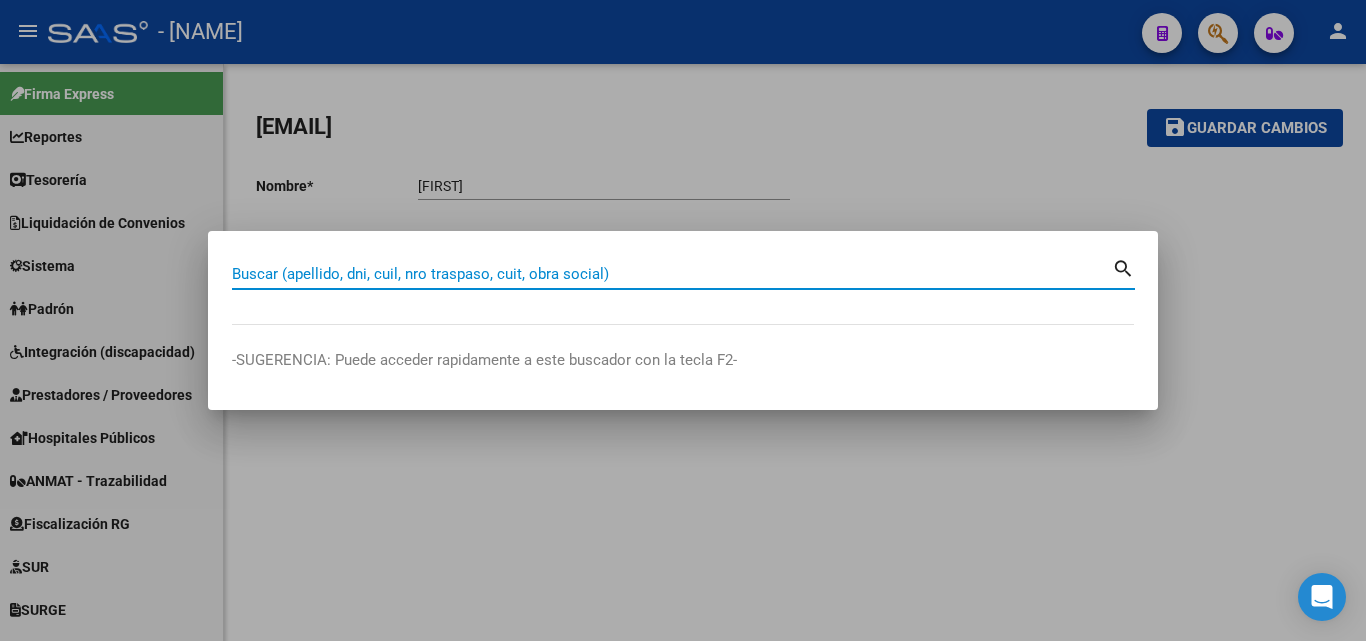 click on "Buscar (apellido, dni, cuil, nro traspaso, cuit, obra social)" at bounding box center (672, 274) 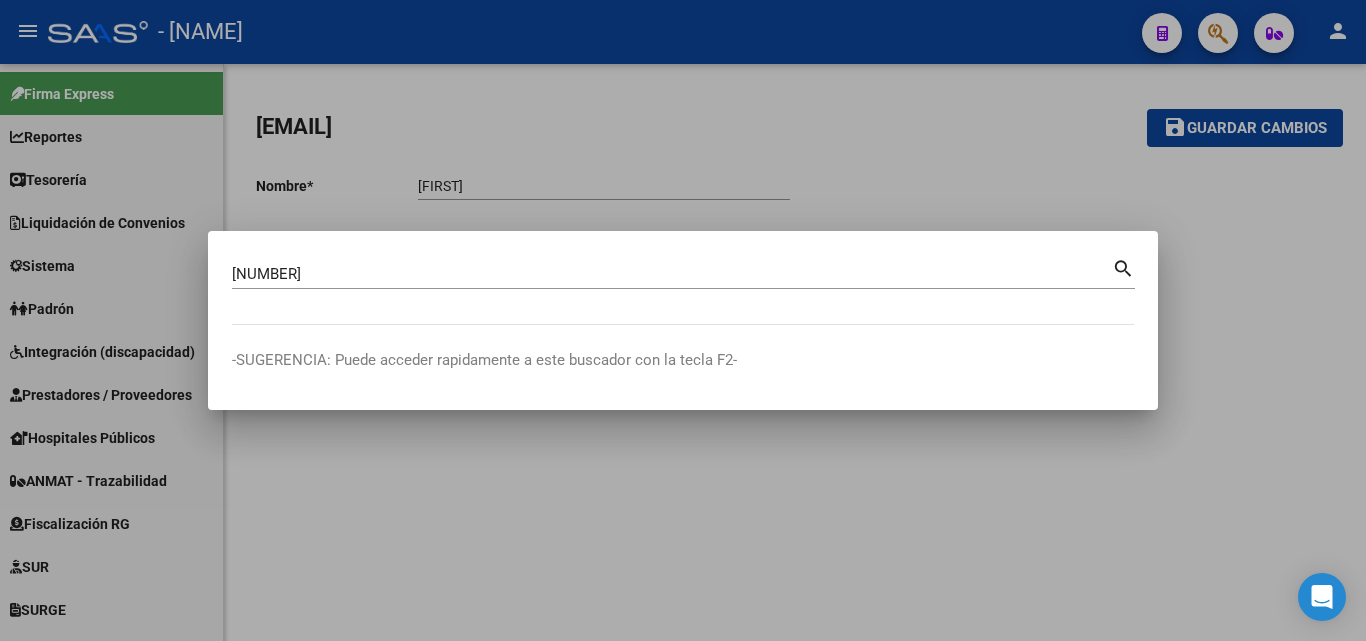 click on "[NUMBER] Buscar (apellido, dni, cuil, nro traspaso, cuit, obra social) search" at bounding box center (683, 290) 